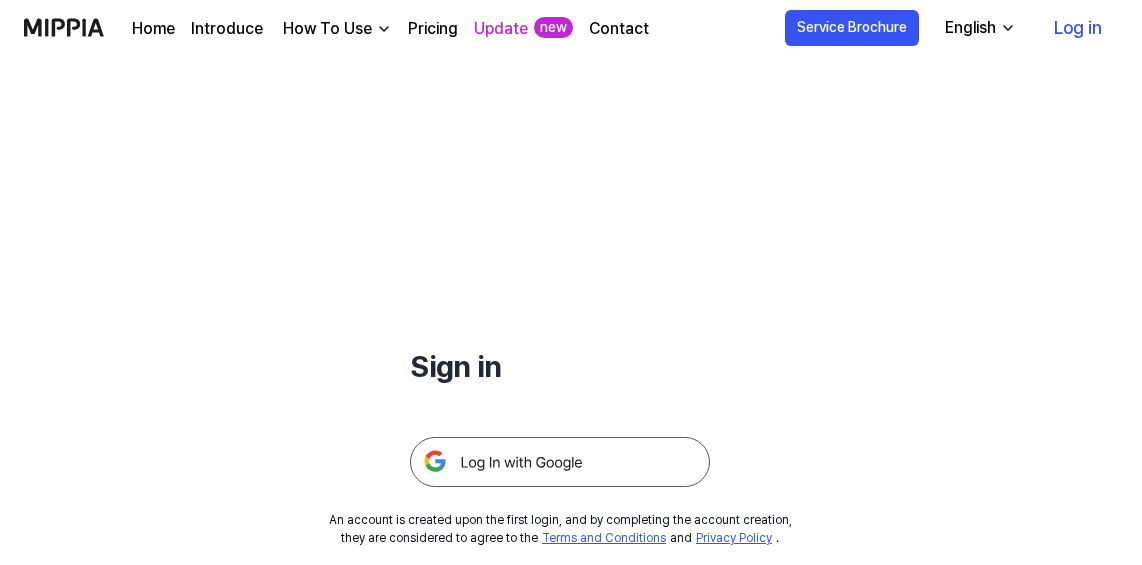 scroll, scrollTop: 0, scrollLeft: 0, axis: both 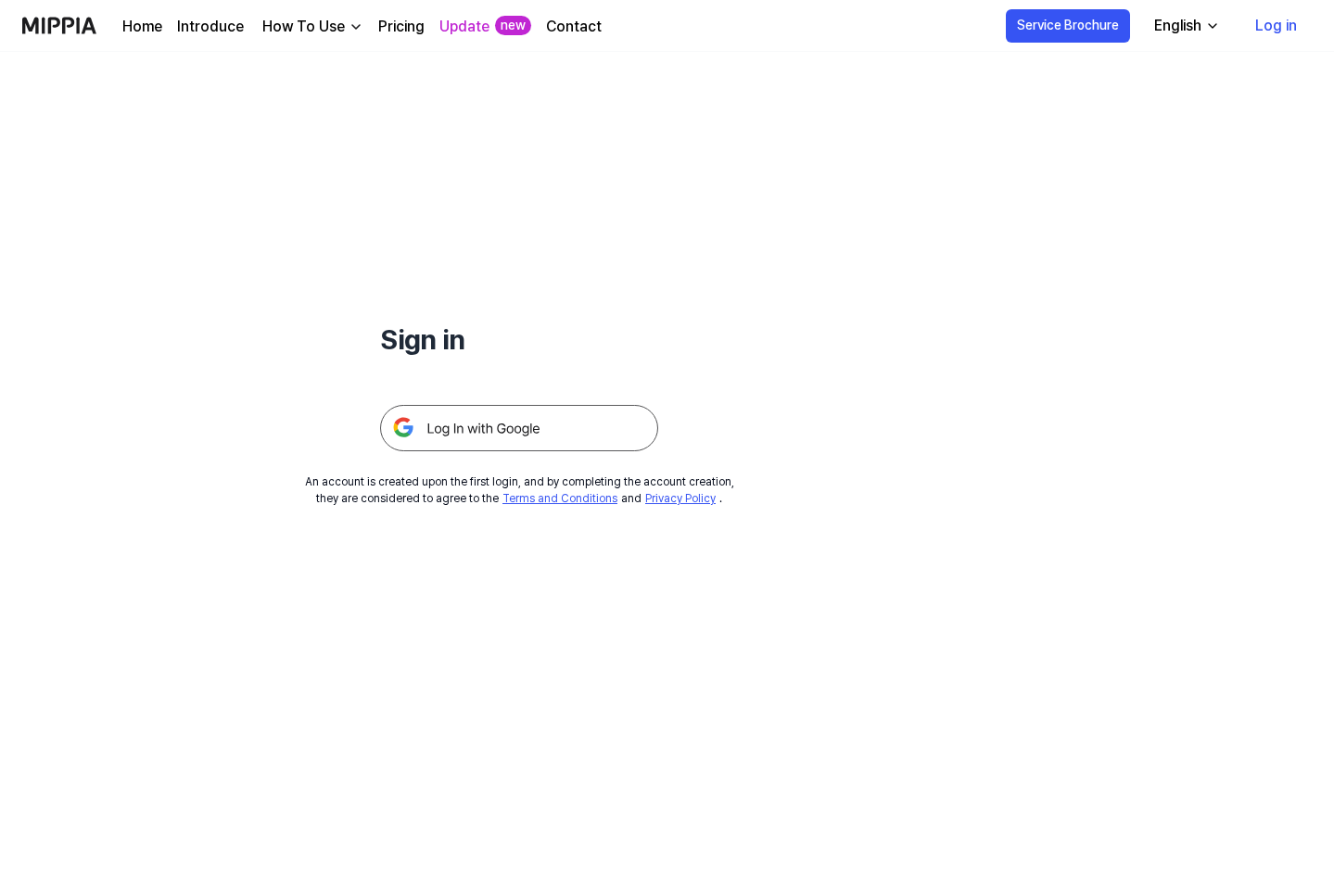 click on "Pricing" at bounding box center (401, 27) 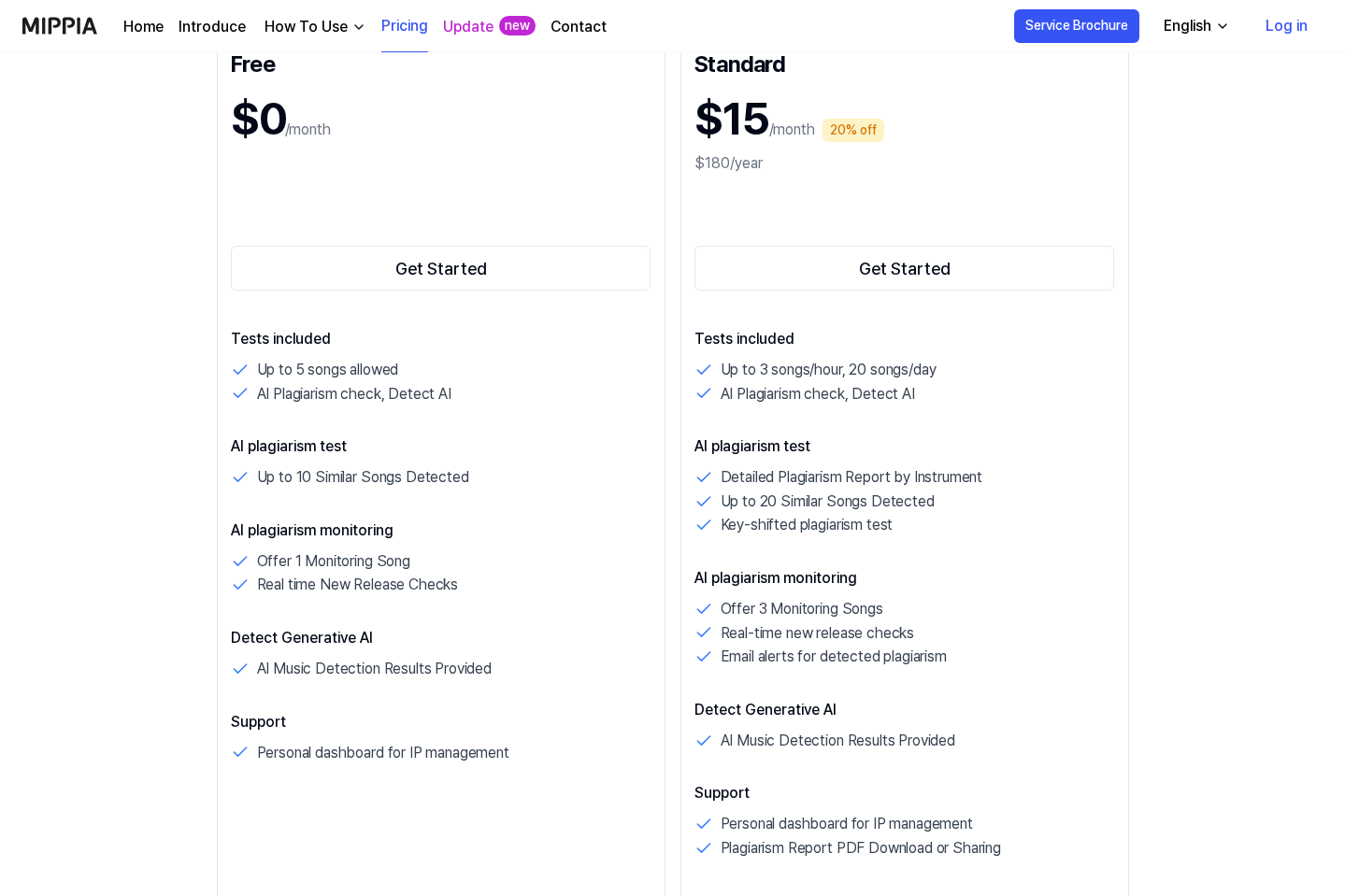 scroll, scrollTop: 280, scrollLeft: 0, axis: vertical 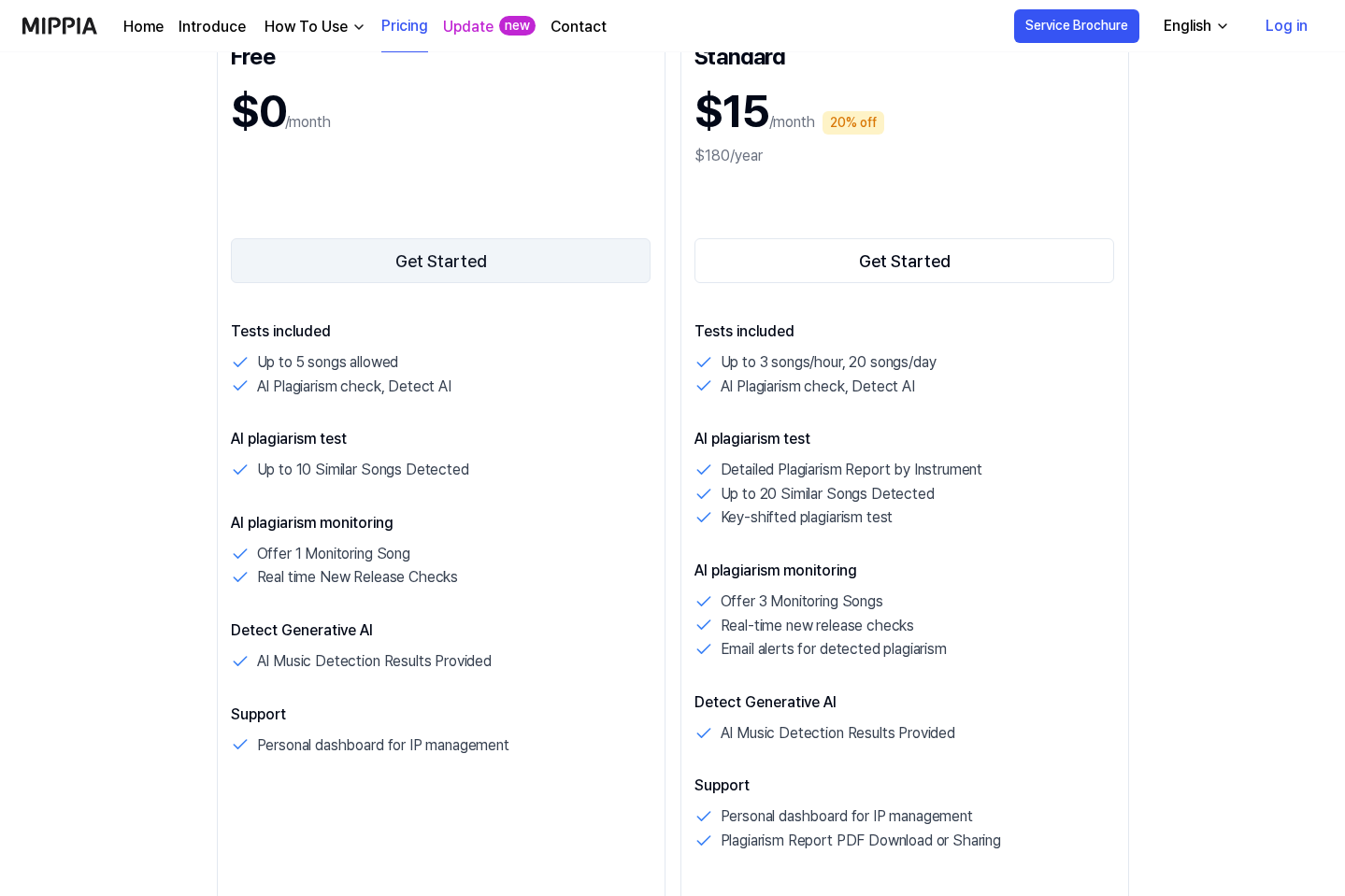 click on "Get Started" at bounding box center (441, 261) 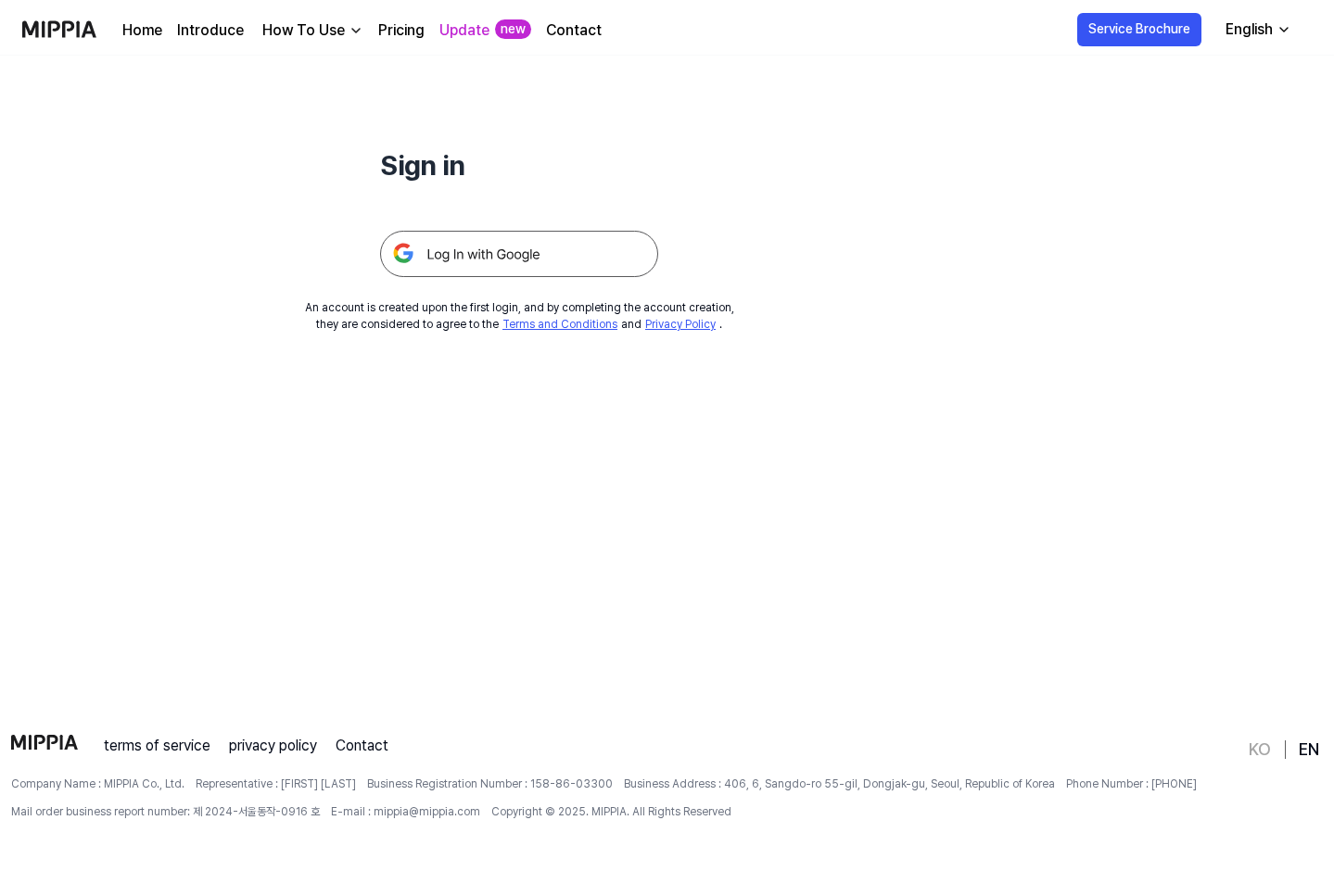 scroll, scrollTop: 0, scrollLeft: 0, axis: both 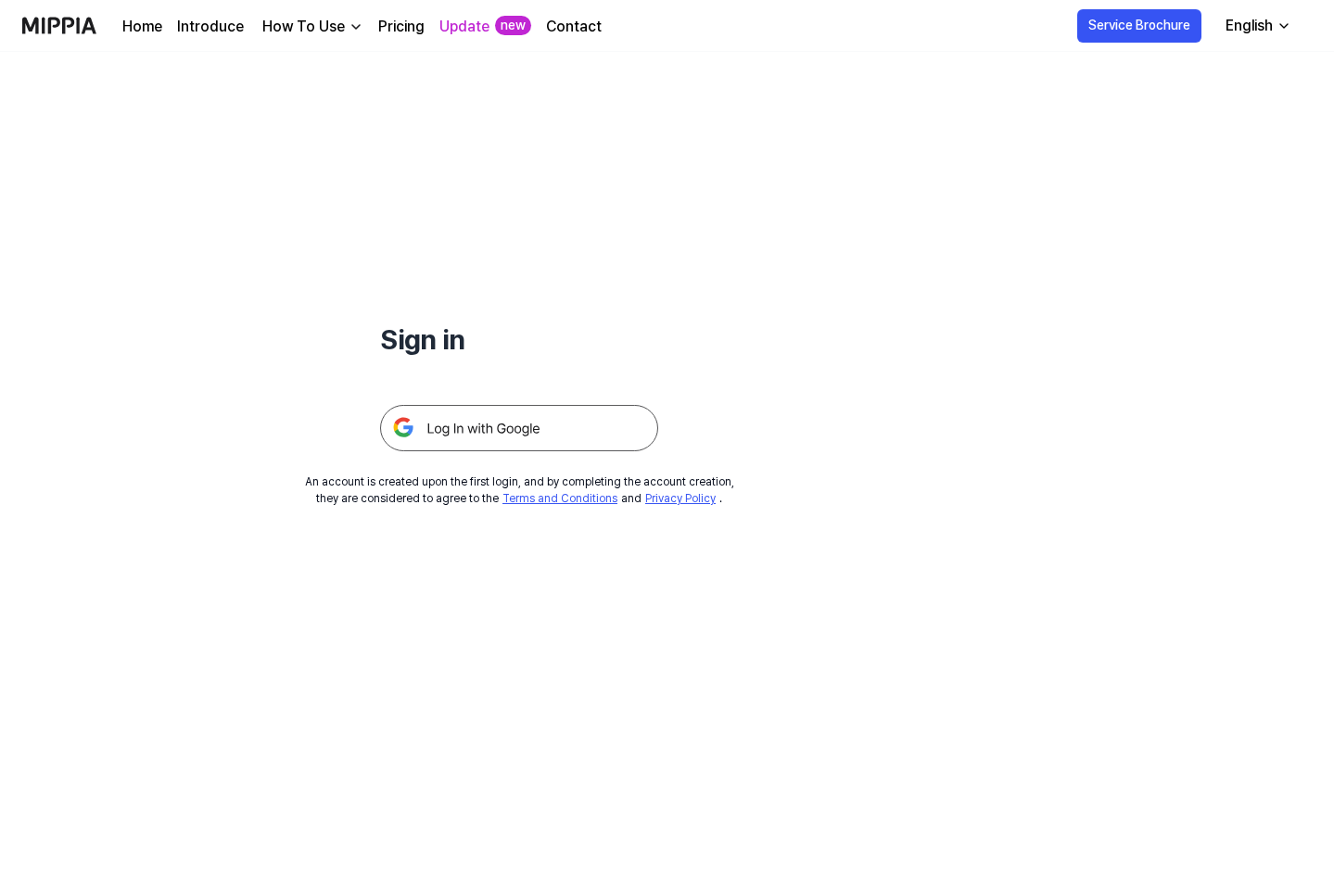 click at bounding box center (519, 428) 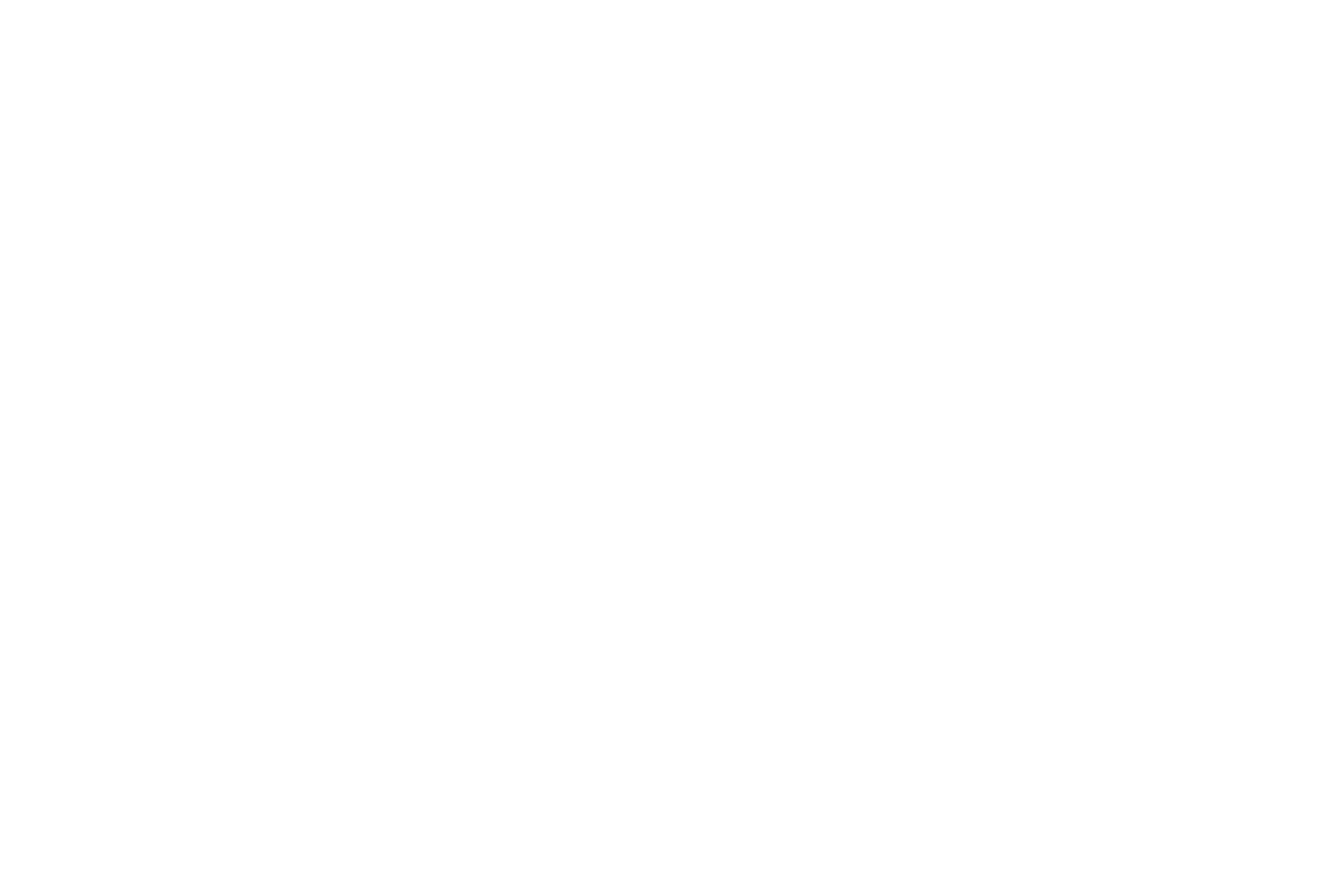 scroll, scrollTop: 0, scrollLeft: 0, axis: both 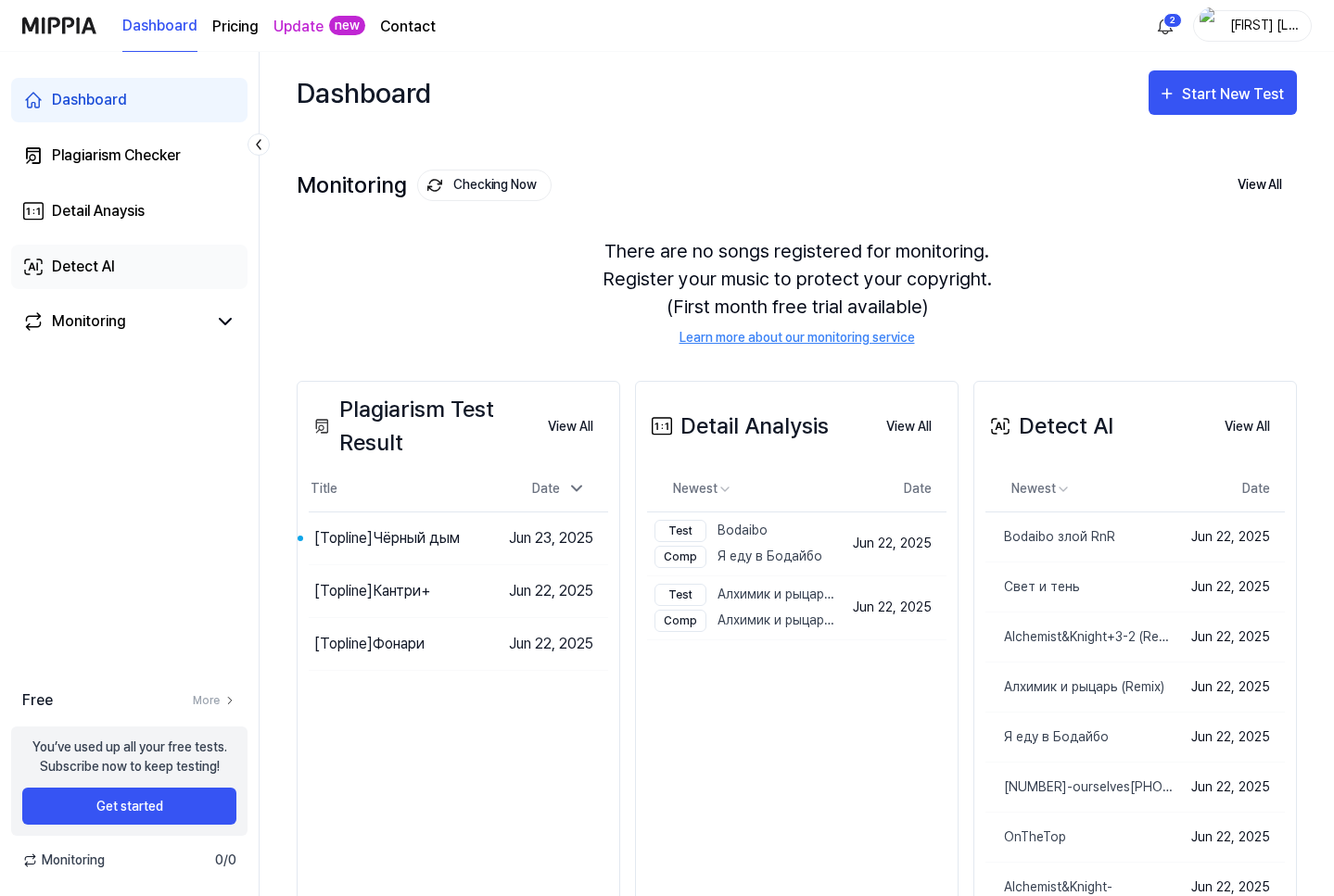 click on "Detect AI" at bounding box center (83, 267) 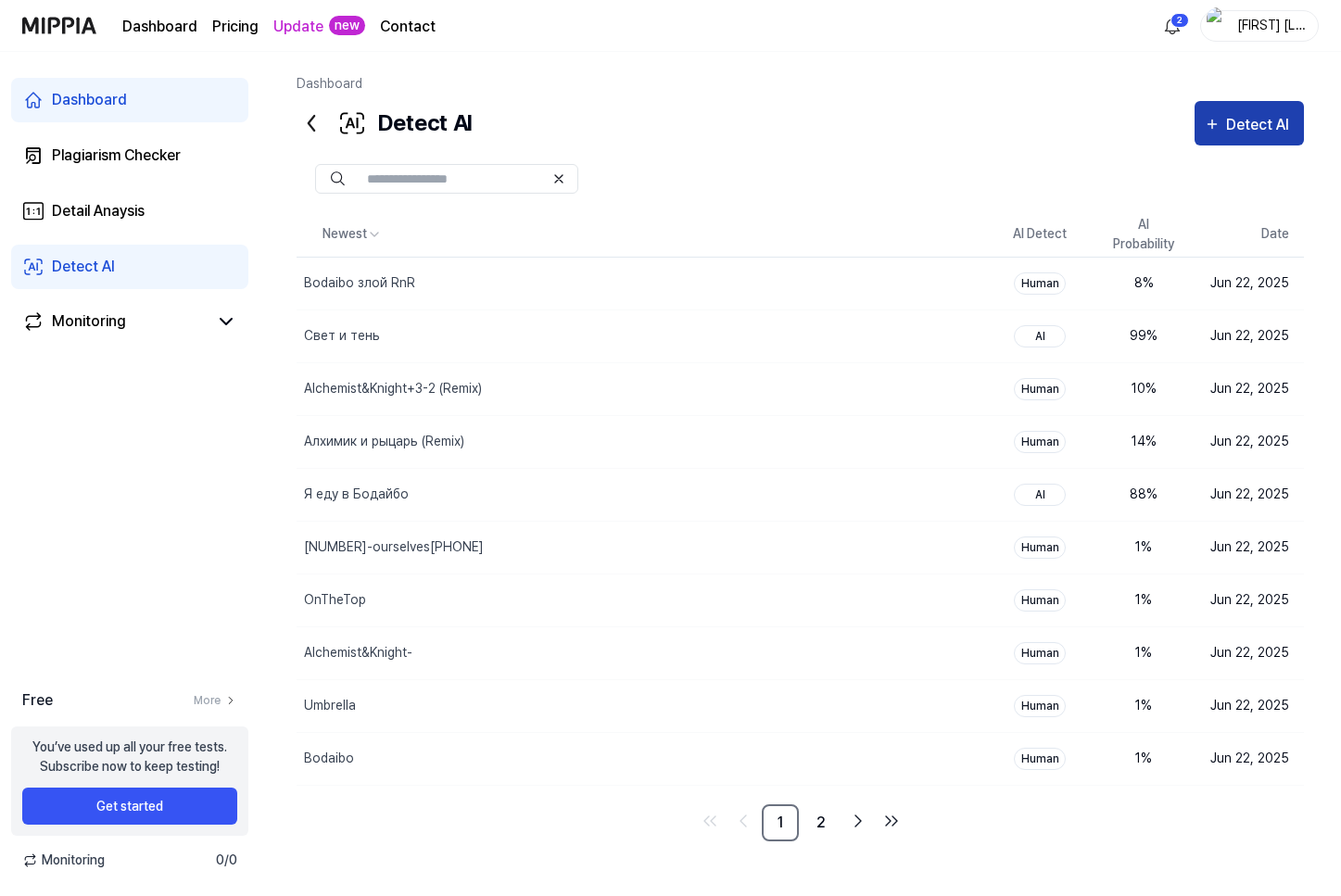 click on "Detect AI" at bounding box center [1260, 125] 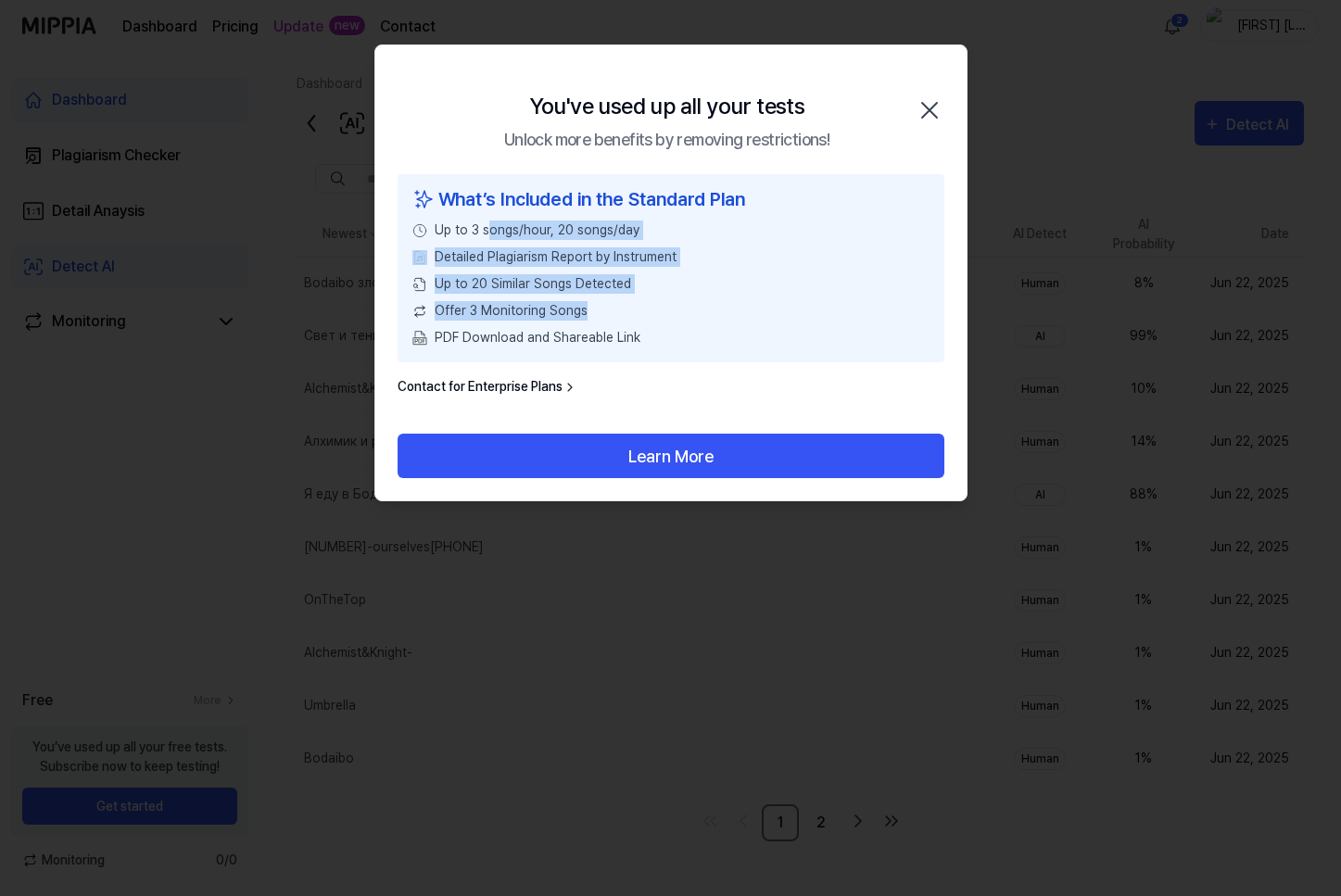 drag, startPoint x: 484, startPoint y: 230, endPoint x: 578, endPoint y: 308, distance: 122.14745 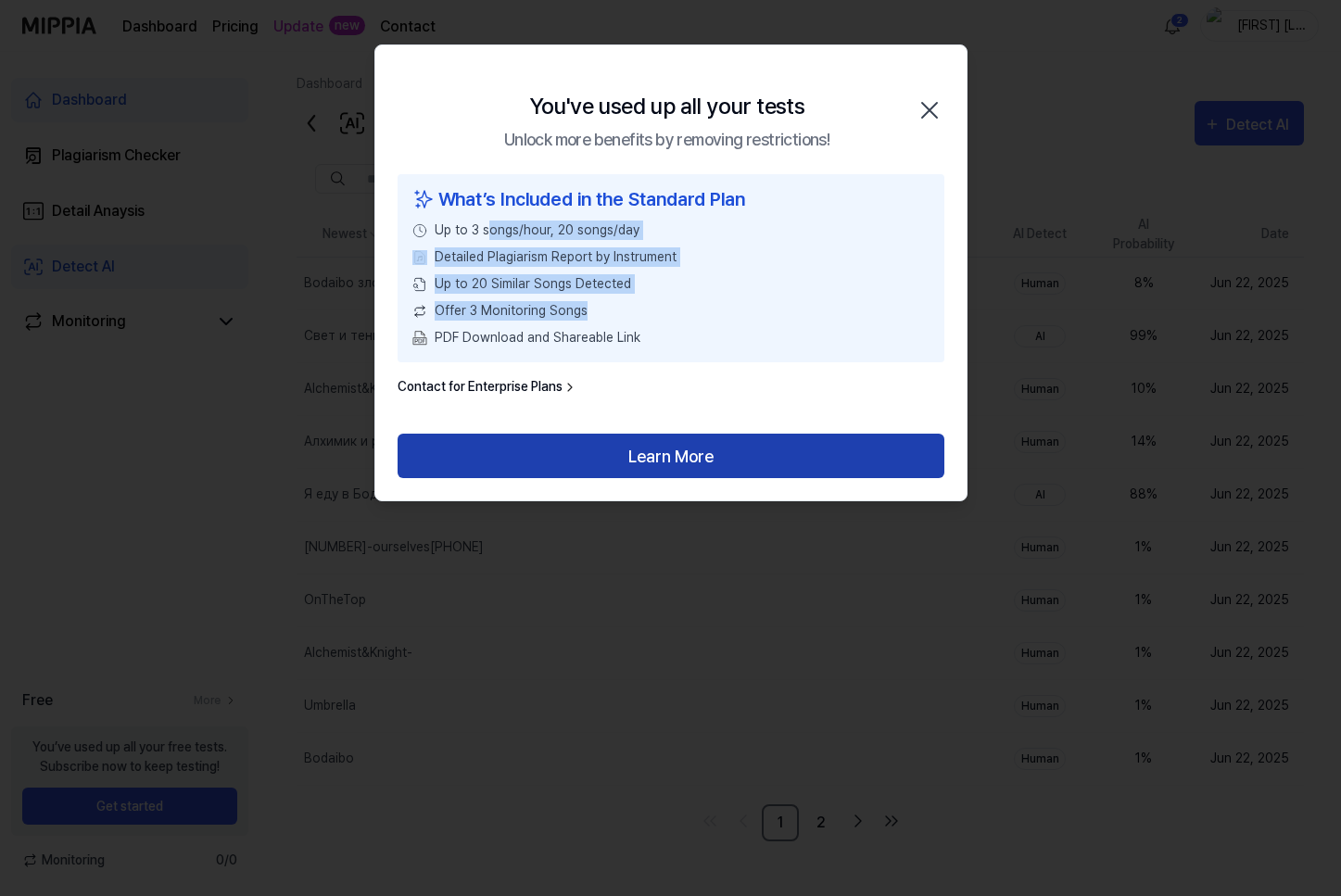 click on "Learn More" at bounding box center (671, 456) 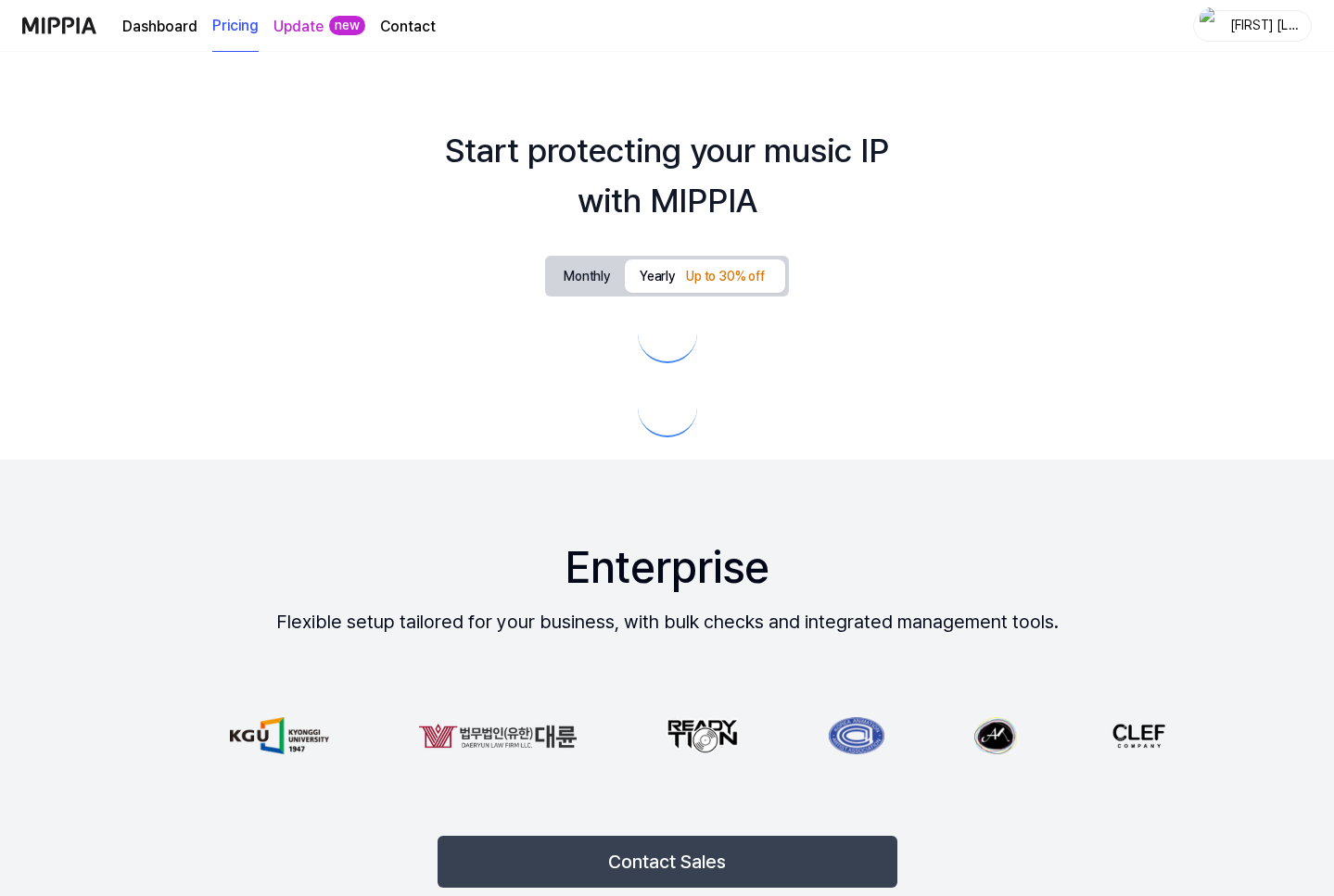 scroll, scrollTop: 0, scrollLeft: 0, axis: both 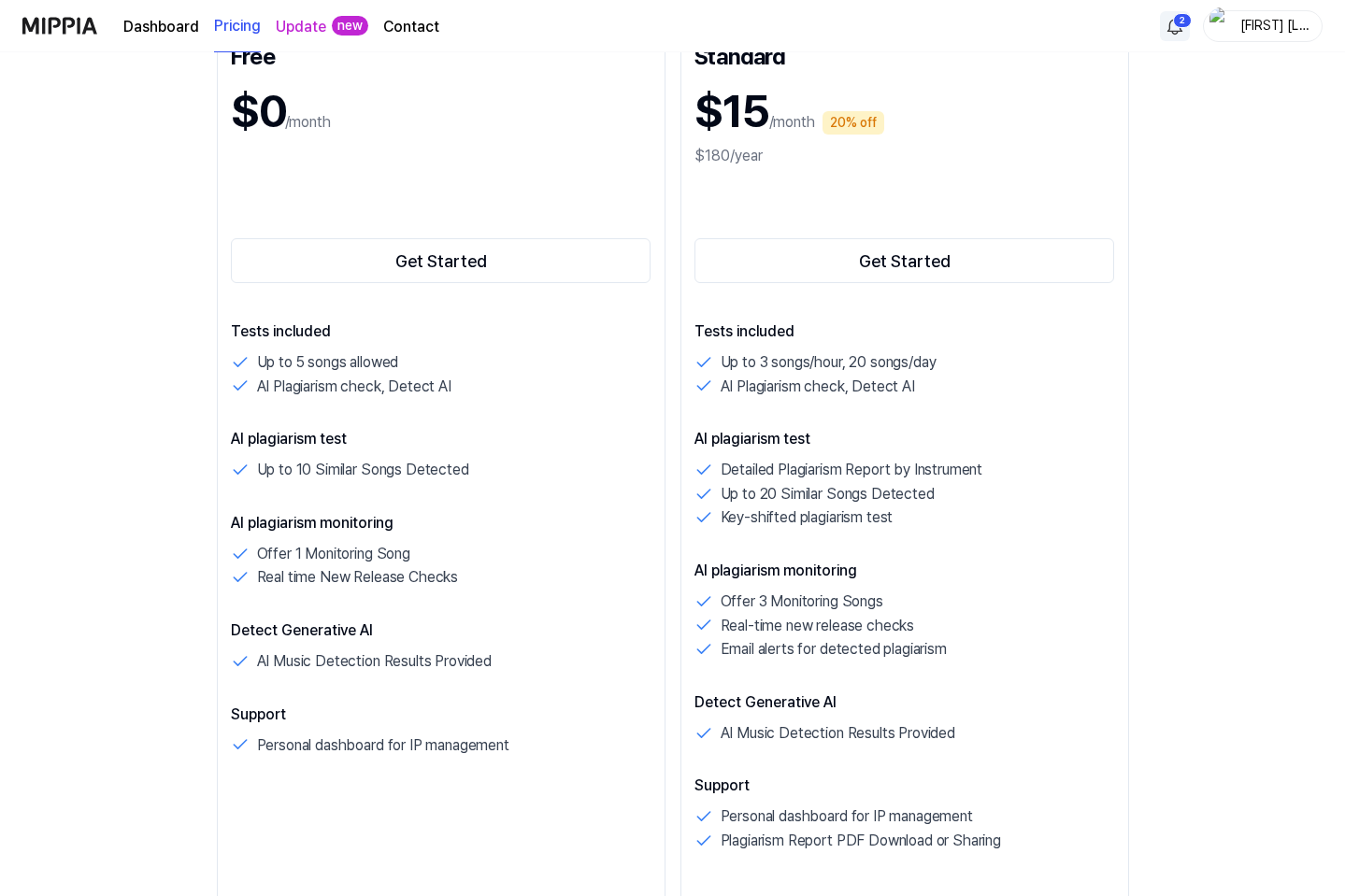click on "Dashboard Pricing Update new Contact 2 [FIRST] [LAST] Start protecting your music IP
with MIPPIA Monthly Yearly Up to 30% off Free $0 /month Get Started Tests included Up to 5 songs allowed AI Plagiarism check, Detect AI AI plagiarism test Up to 10 Similar Songs Detected AI plagiarism monitoring Offer 1 Monitoring Song Real time New Release Checks Detect Generative AI AI Music Detection Results Provided Support Personal dashboard for IP management Standard $15 /month 20% off $180/year Get Started Tests included Up to 3 songs/hour, 20 songs/day AI Plagiarism check, Detect AI AI plagiarism test Detailed Plagiarism Report by Instrument Up to 20 Similar Songs Detected Key-shifted plagiarism test AI plagiarism monitoring Offer 3 Monitoring Songs Real-time new release checks Email alerts for detected plagiarism Detect Generative AI AI Music Detection Results Provided Support Personal dashboard for IP management Plagiarism Report PDF Download or Sharing Premium $56 /month 30% off $672/year Get Started Tests included" at bounding box center (672, 167) 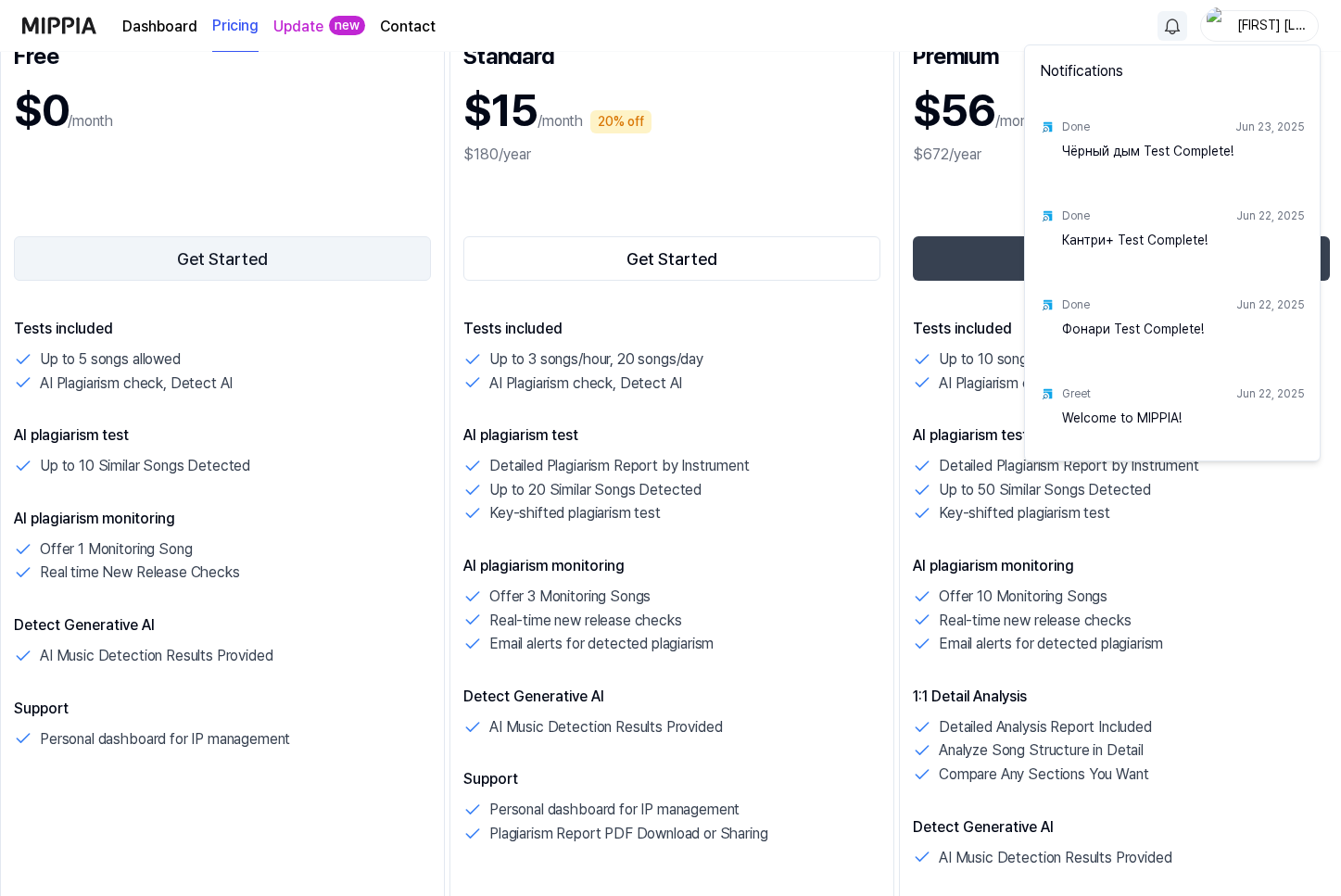 click on "Dashboard Pricing Update new Contact [FIRST] [LAST] Start protecting your music IP
with MIPPIA Monthly Yearly Up to 30% off Free $0 /month Get Started Tests included Up to 5 songs allowed AI Plagiarism check, Detect AI AI plagiarism test Up to 10 Similar Songs Detected AI plagiarism monitoring Offer 1 Monitoring Song Real time New Release Checks Detect Generative AI AI Music Detection Results Provided Support Personal dashboard for IP management Standard $15 /month 20% off $180/year Get Started Tests included Up to 3 songs/hour, 20 songs/day AI Plagiarism check, Detect AI AI plagiarism test Detailed Plagiarism Report by Instrument Up to 20 Similar Songs Detected Key-shifted plagiarism test AI plagiarism monitoring Offer 3 Monitoring Songs Real-time new release checks Email alerts for detected plagiarism Detect Generative AI AI Music Detection Results Provided Support Personal dashboard for IP management Plagiarism Report PDF Download or Sharing Premium $56 /month 30% off $672/year Get Started Tests included $15" at bounding box center (670, 170) 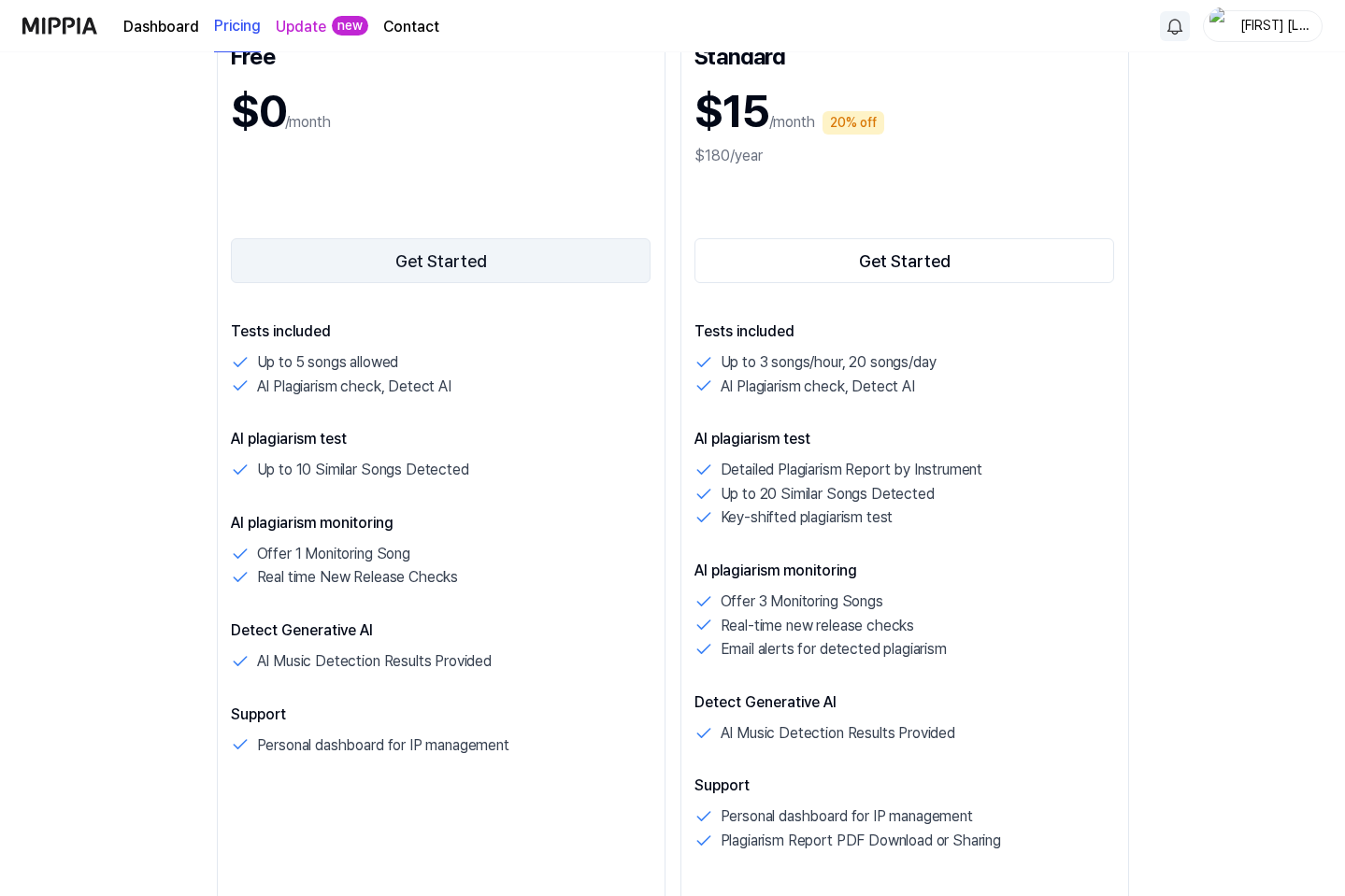 click on "Get Started" at bounding box center [441, 261] 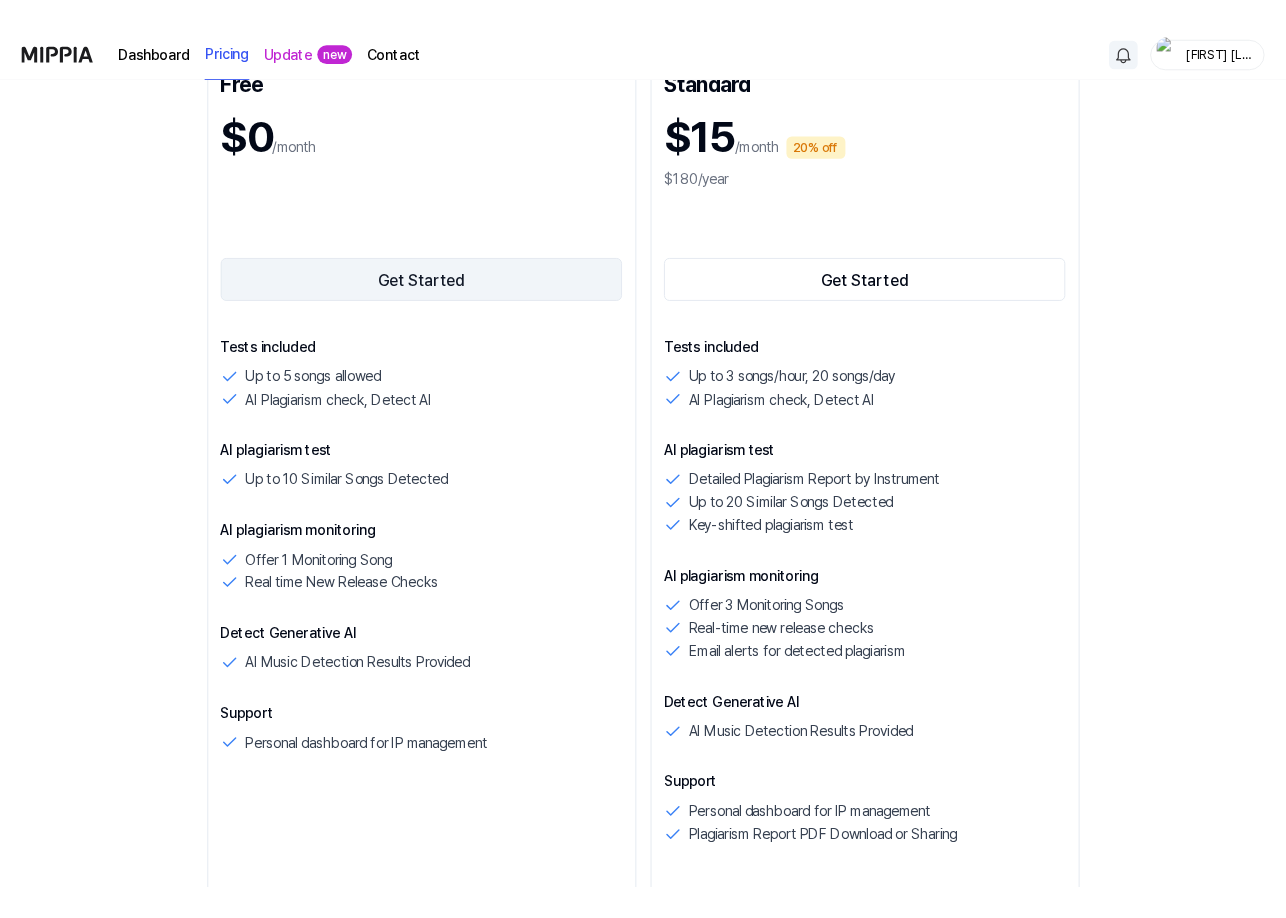 scroll, scrollTop: 0, scrollLeft: 0, axis: both 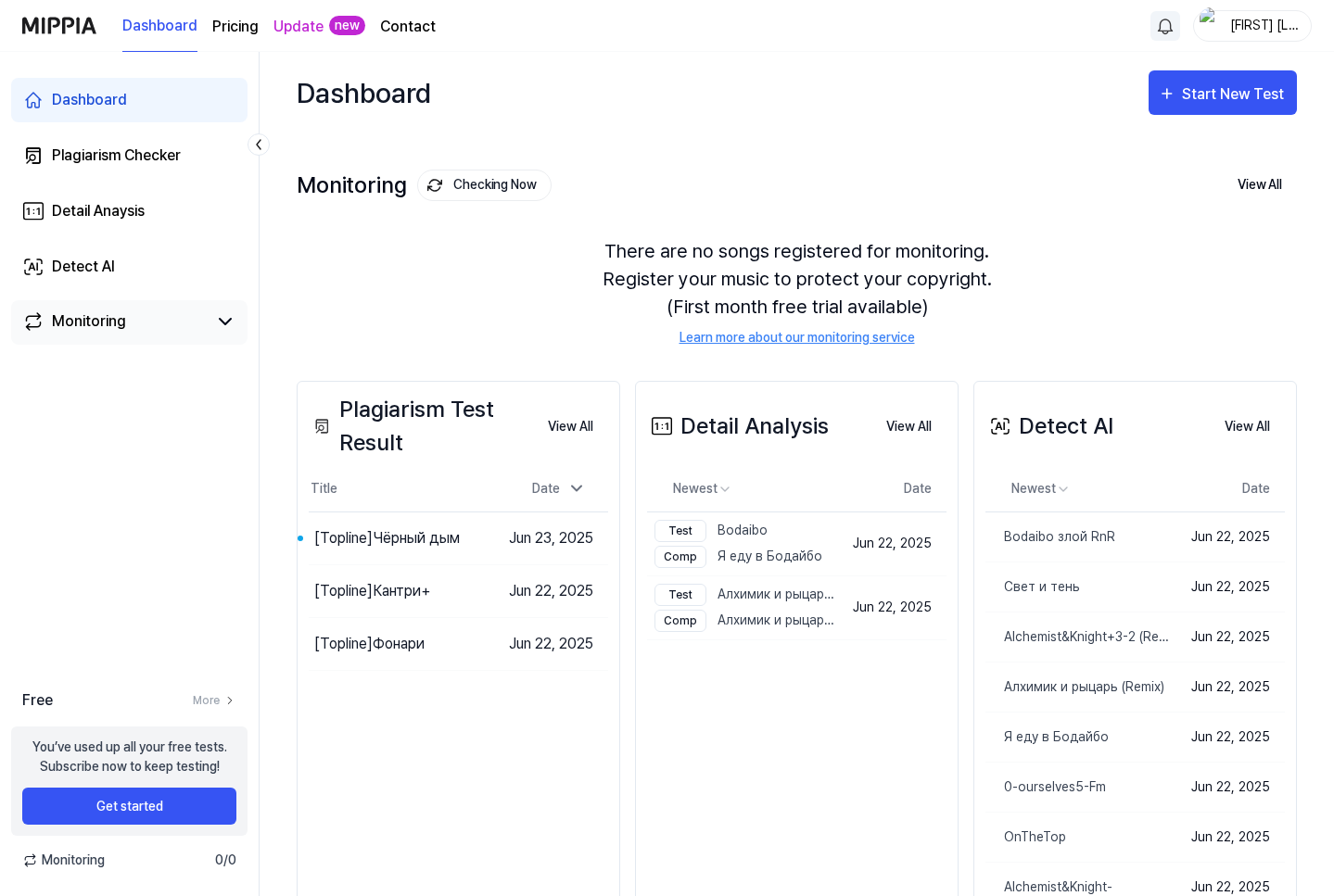 click on "Monitoring" at bounding box center [114, 322] 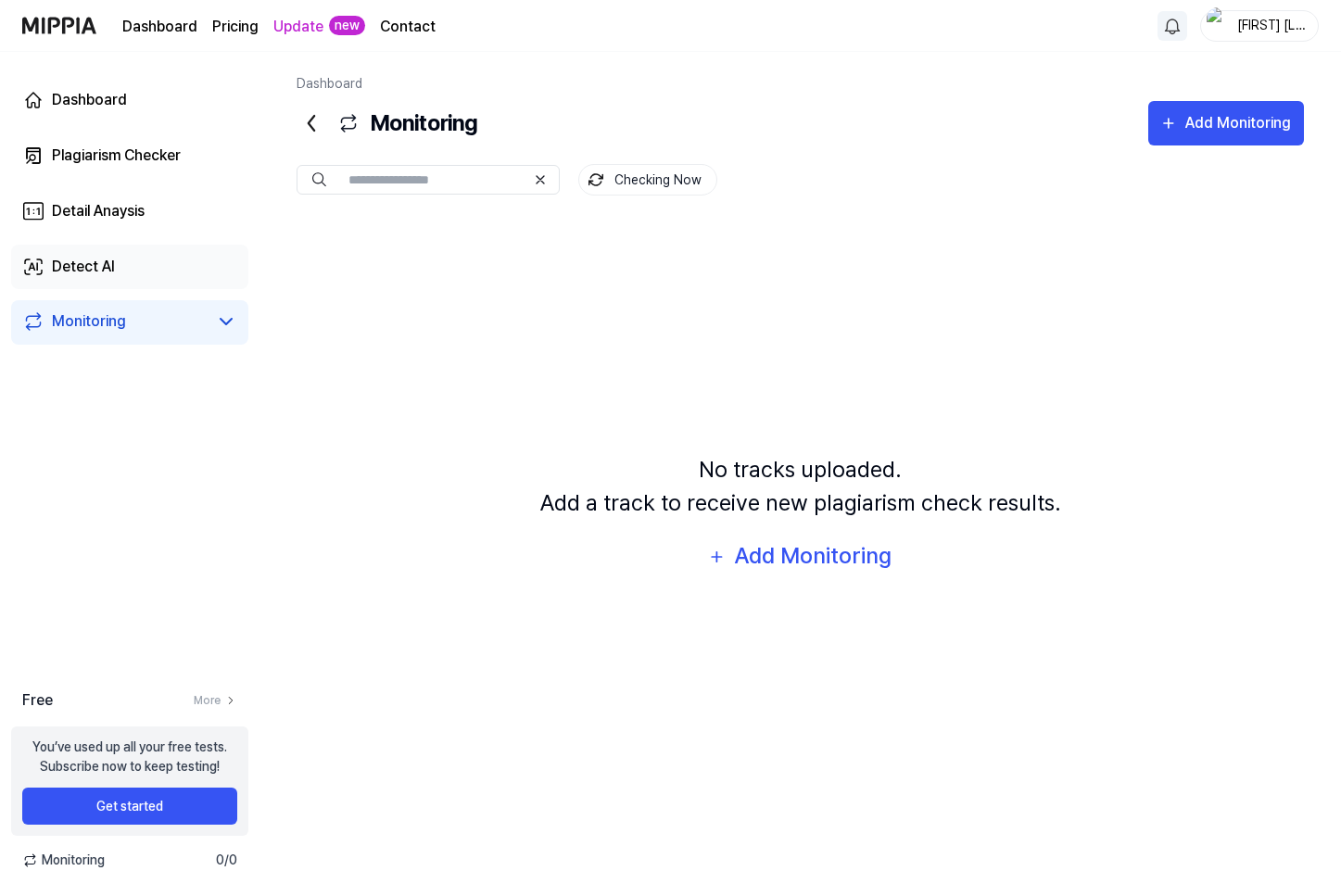 click on "Detect AI" at bounding box center (83, 267) 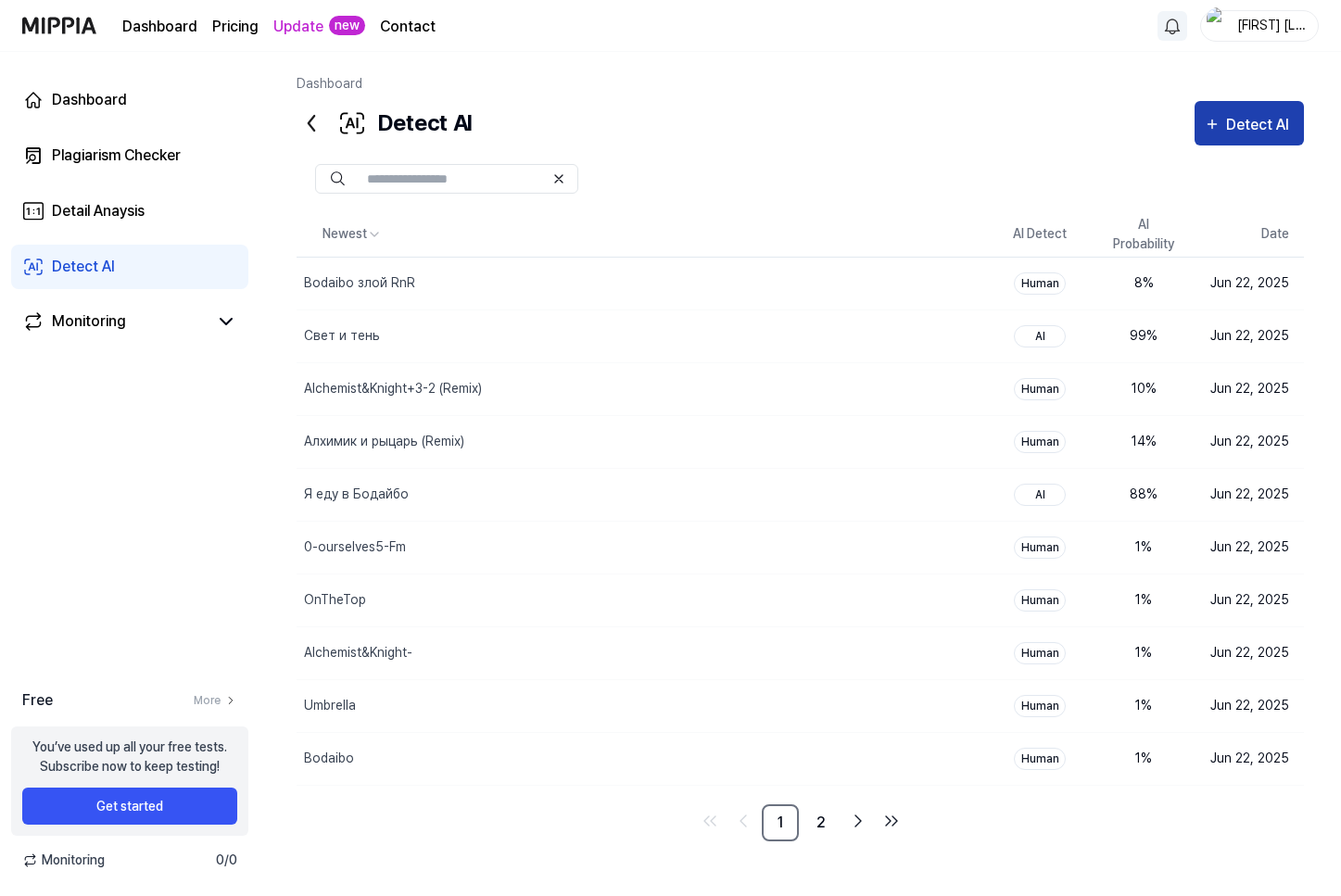 click on "Detect AI" at bounding box center [1260, 125] 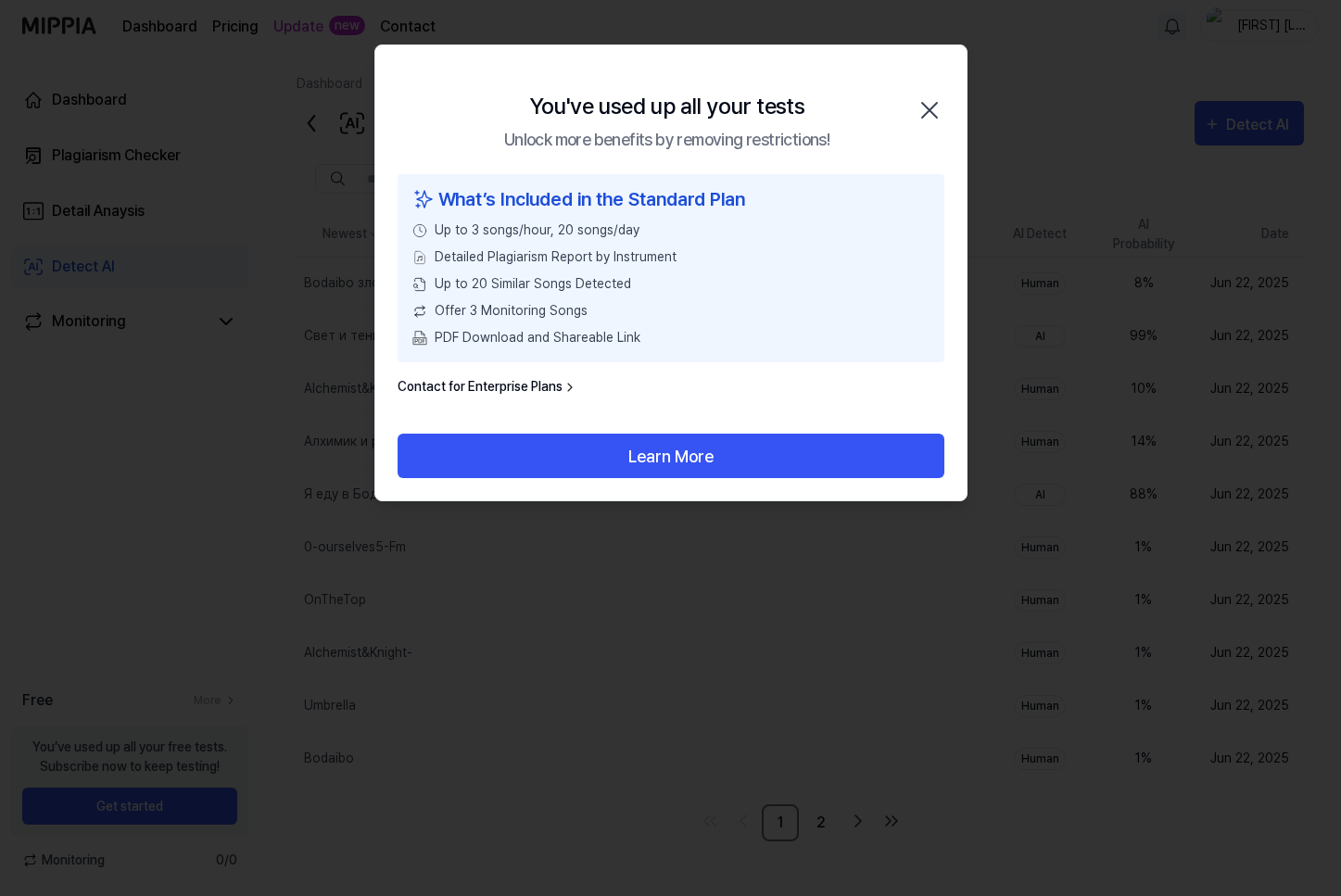 click 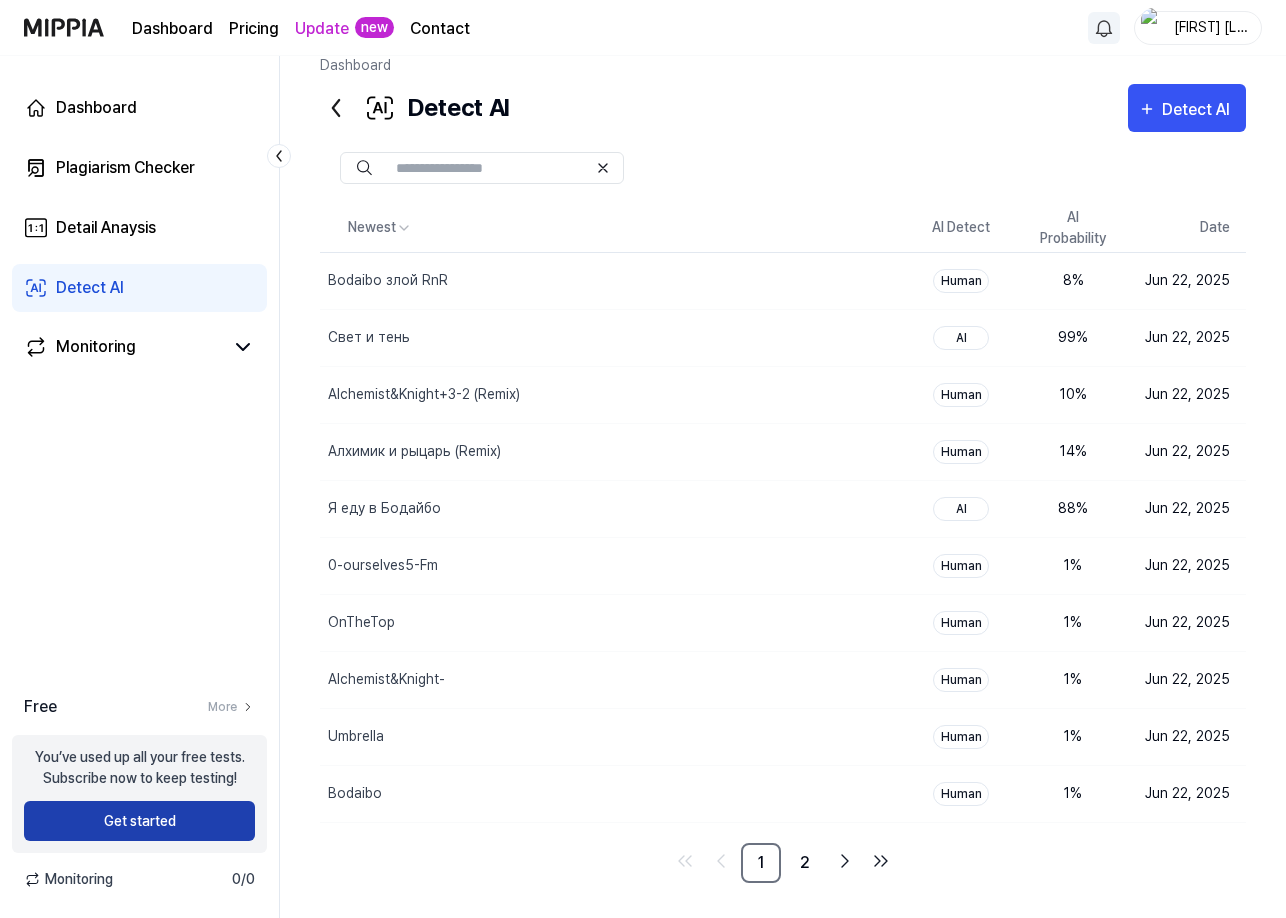 scroll, scrollTop: 38, scrollLeft: 0, axis: vertical 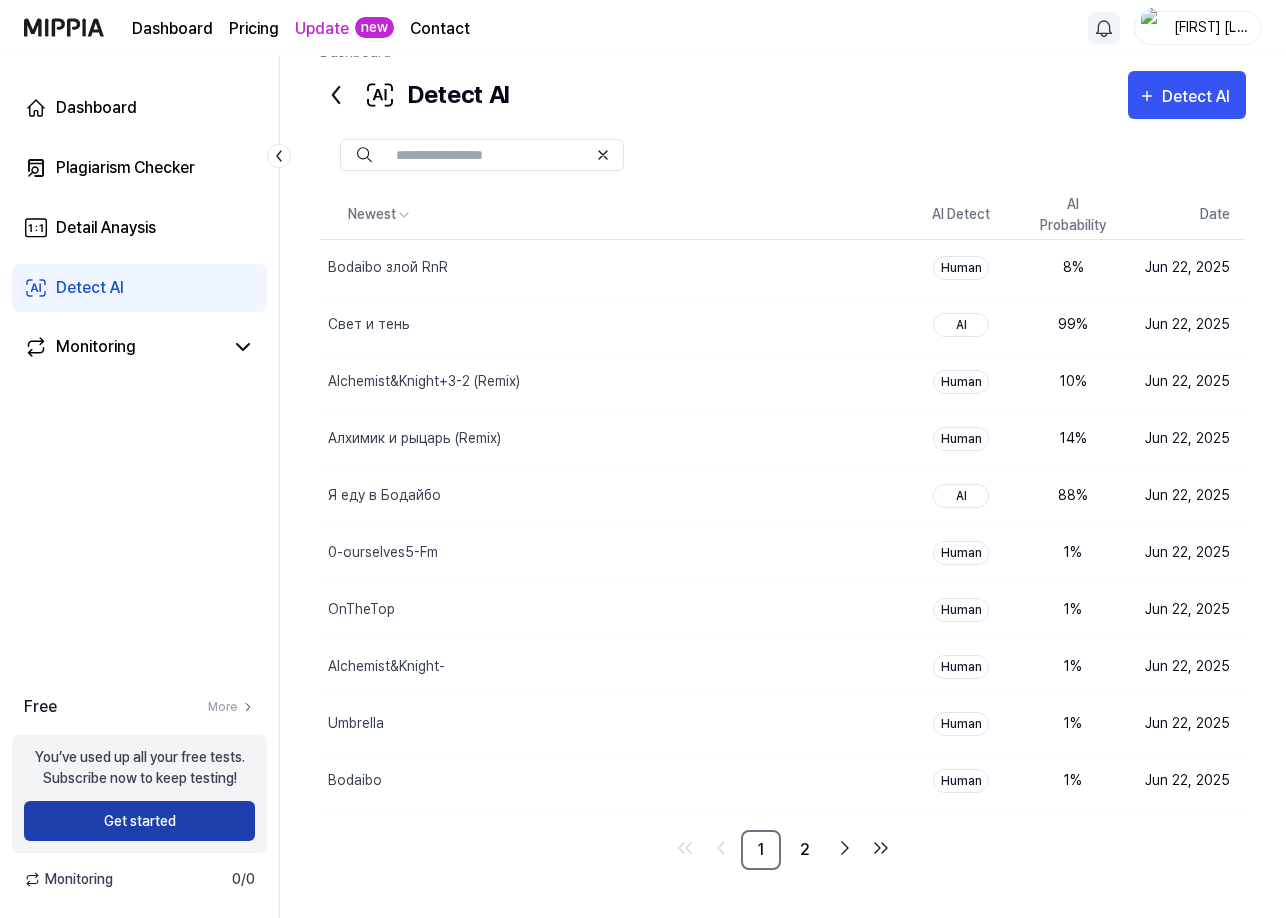 click on "Get started" at bounding box center [139, 821] 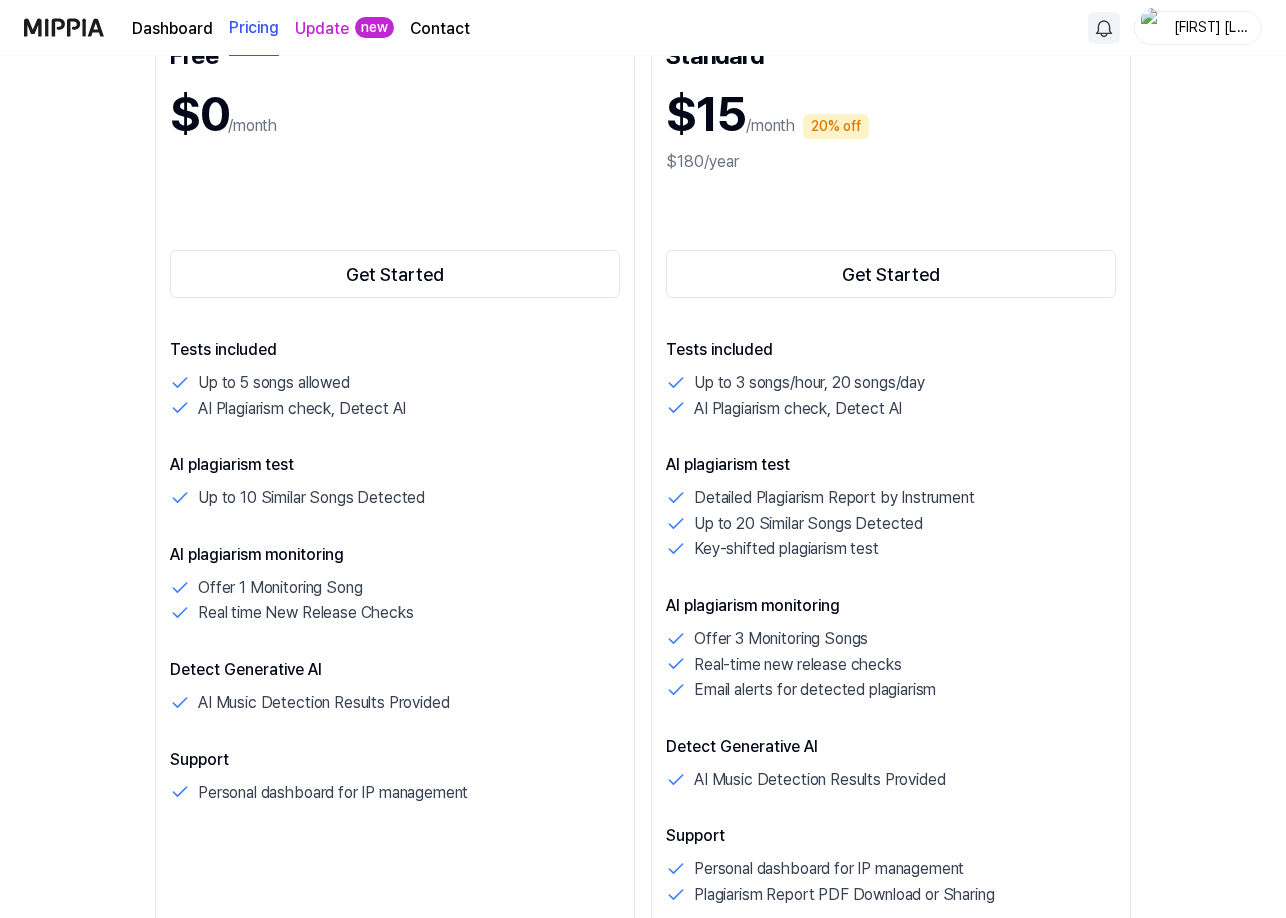 scroll, scrollTop: 238, scrollLeft: 0, axis: vertical 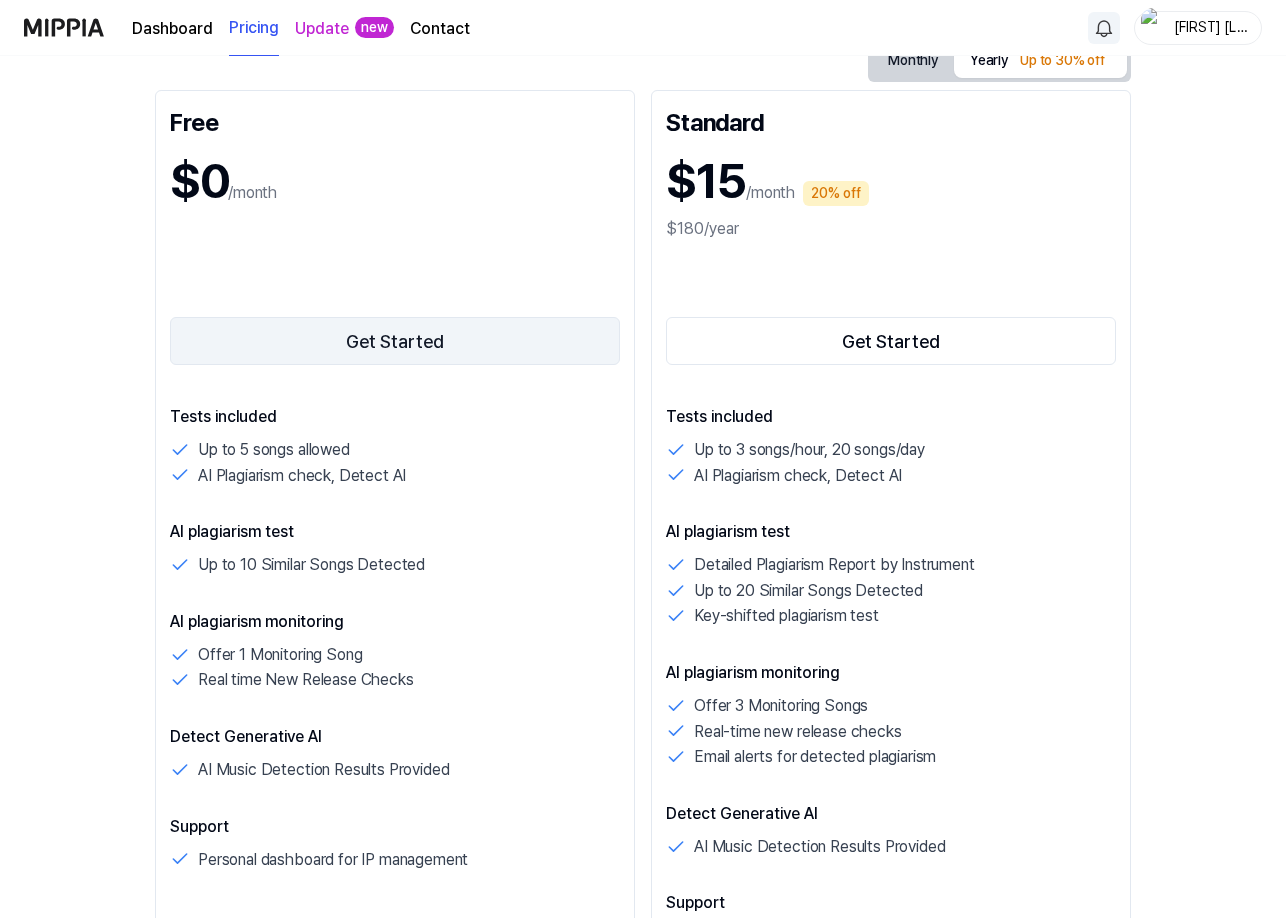 click on "Get Started" at bounding box center [395, 341] 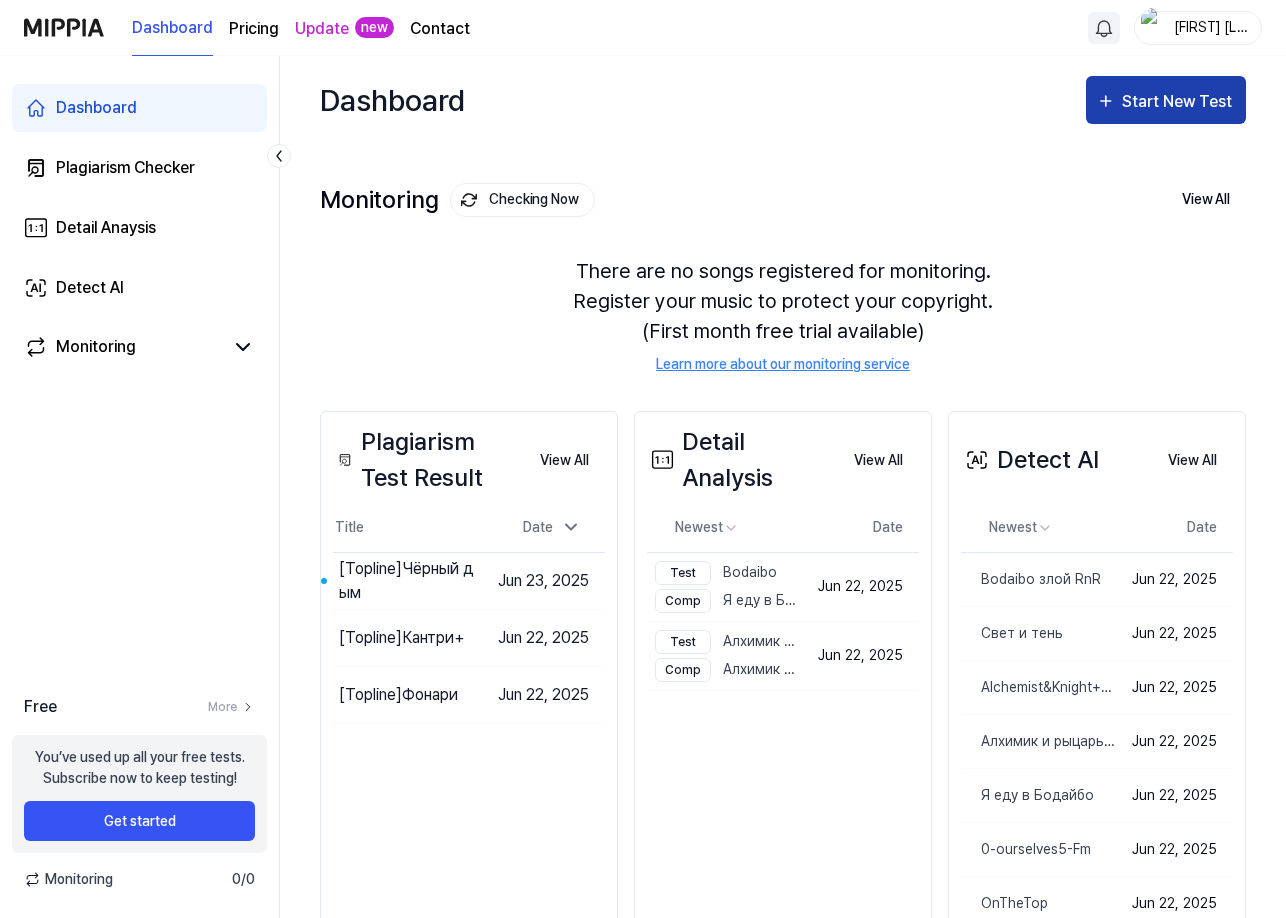 click on "Start New Test" at bounding box center (1179, 102) 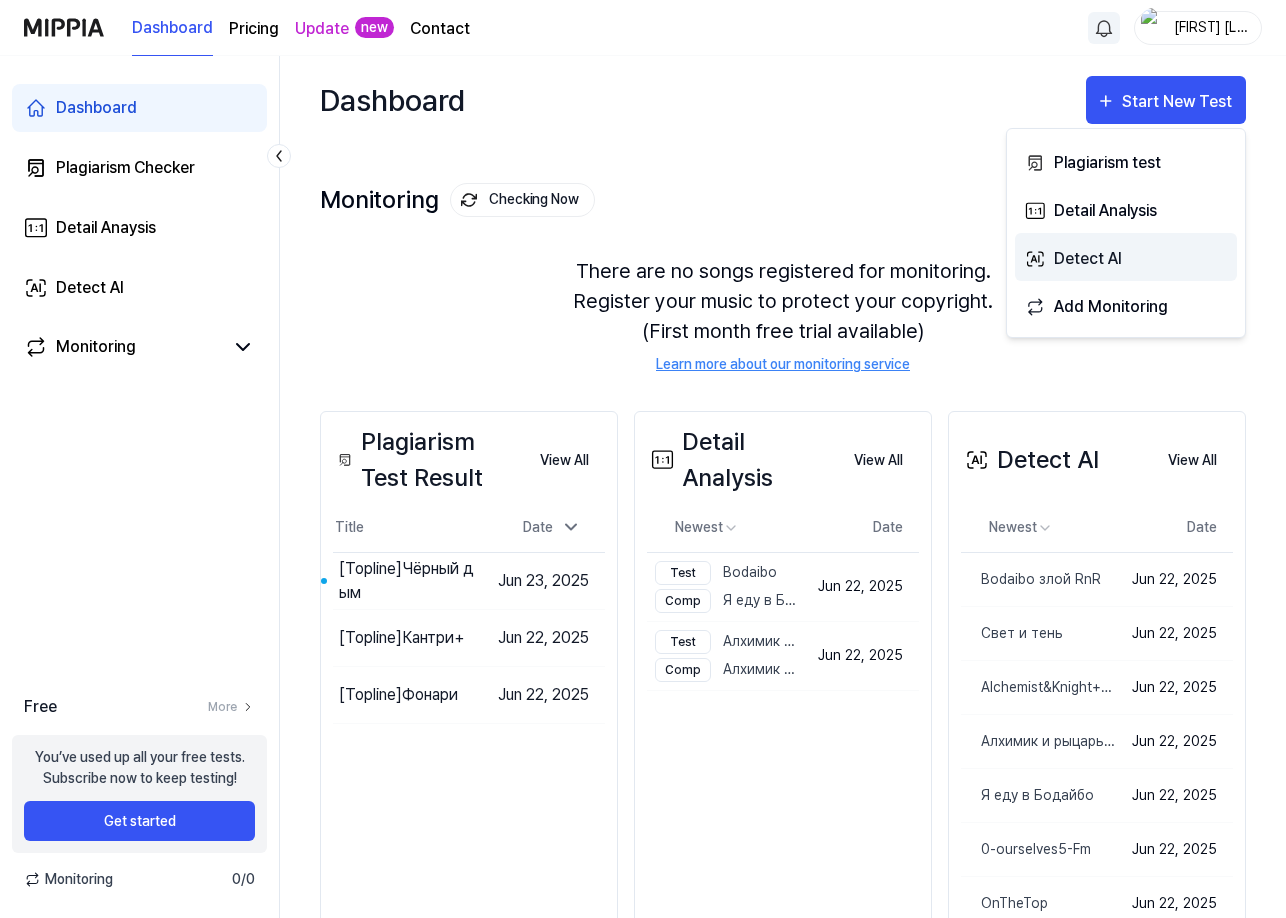 click on "Detect AI" at bounding box center [1141, 259] 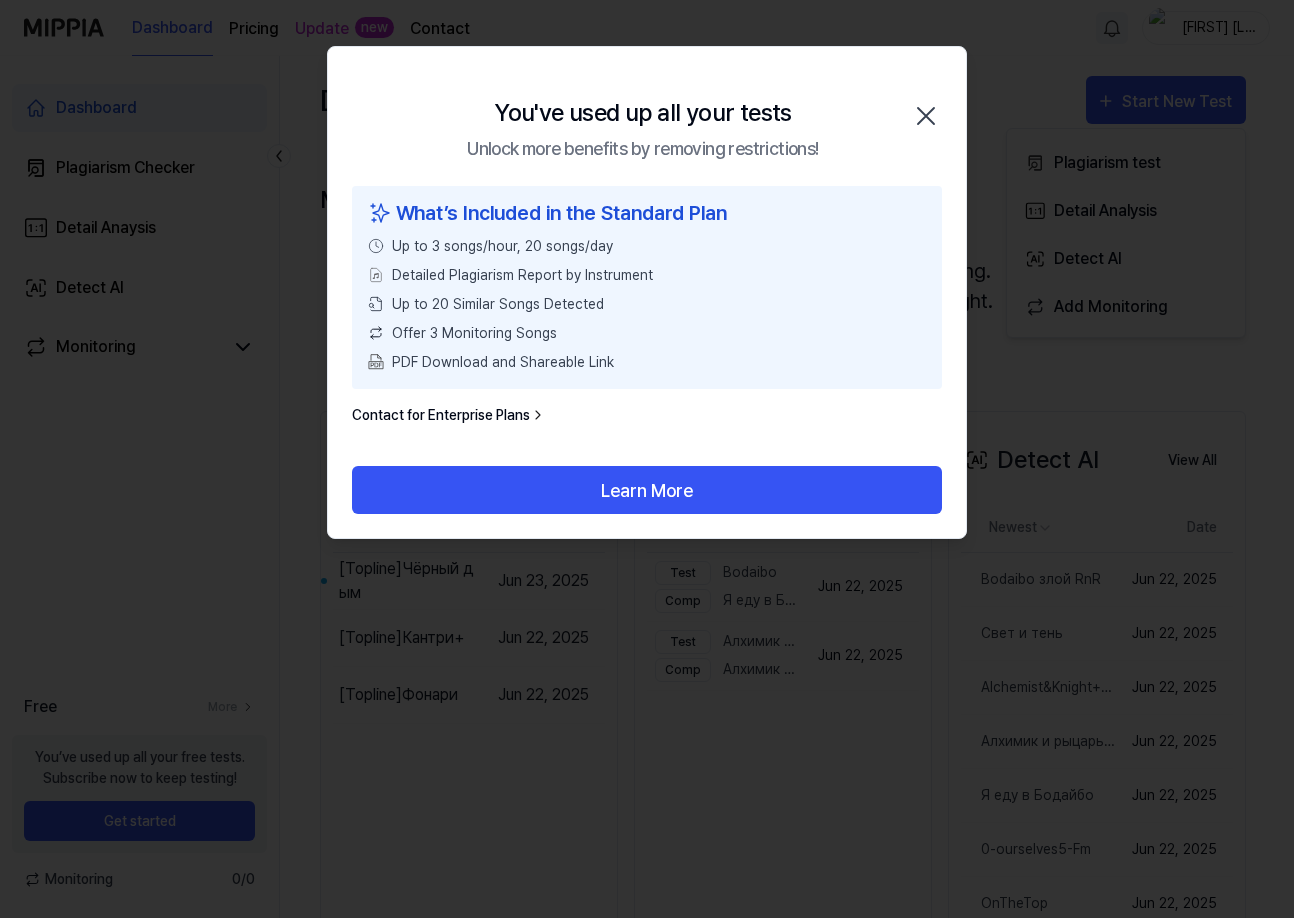 drag, startPoint x: 915, startPoint y: 118, endPoint x: 913, endPoint y: 146, distance: 28.071337 